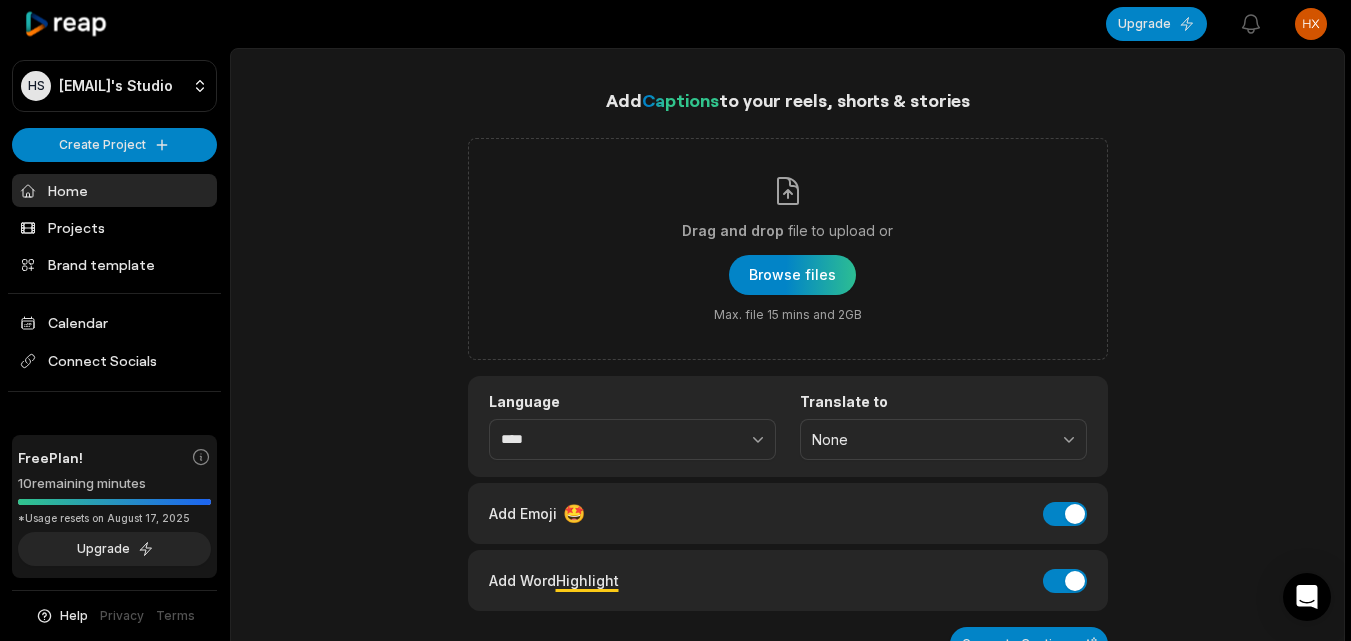 scroll, scrollTop: 0, scrollLeft: 0, axis: both 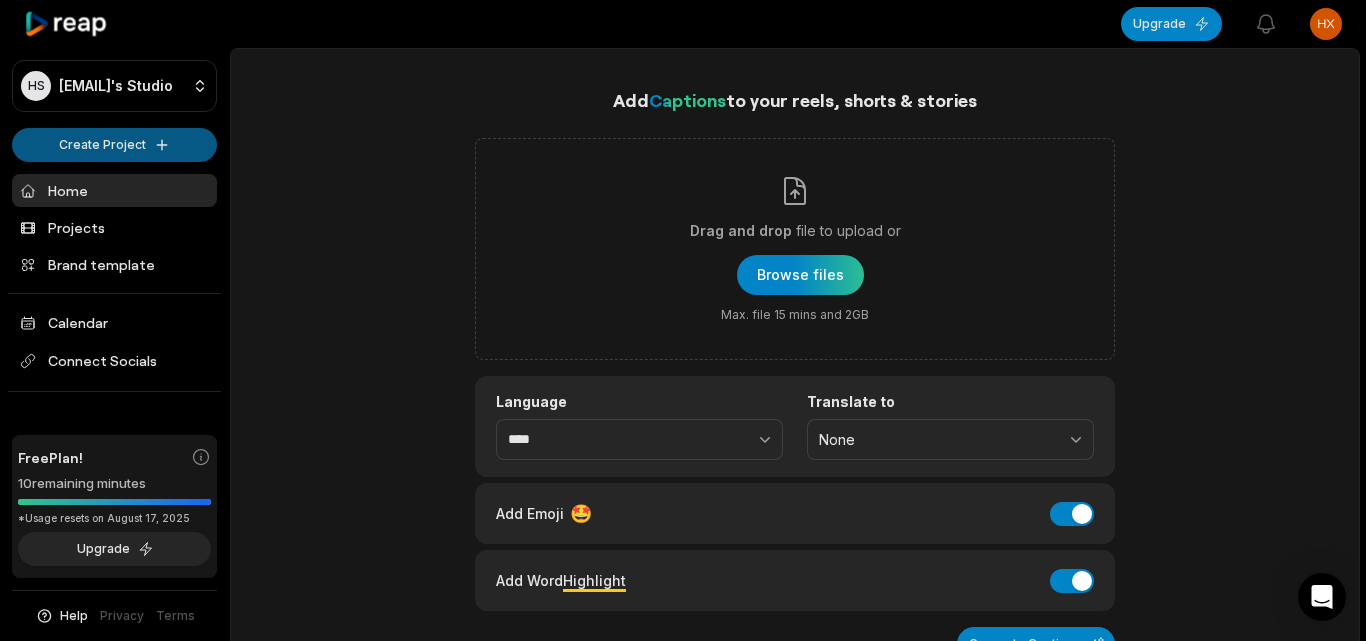 click on "HS Hxwmdmk@telegmail.com's Studio Create Project Home Projects Brand template Calendar Connect Socials Free  Plan! 10  remaining minutes *Usage resets on August 17, 2025 Upgrade Help Privacy Terms Open sidebar Upgrade View notifications Open user menu   Add  Captions  to your reels, shorts & stories Drag and drop file to upload or Browse files Max. file 15 mins and 2GB Language **** Translate to None Add Emoji 🤩 Add Emoji Add Word  Highlight Add Word Highlight Generate Captions Our AI performs best with TALKING videos: Suitable Videos Chatcasts Educational  Commentaries  Interviews  Speeches Not Suitable Videos Vlogs videos Music Videos Live Videos Recent Projects View all Made with   in San Francisco" at bounding box center [683, 320] 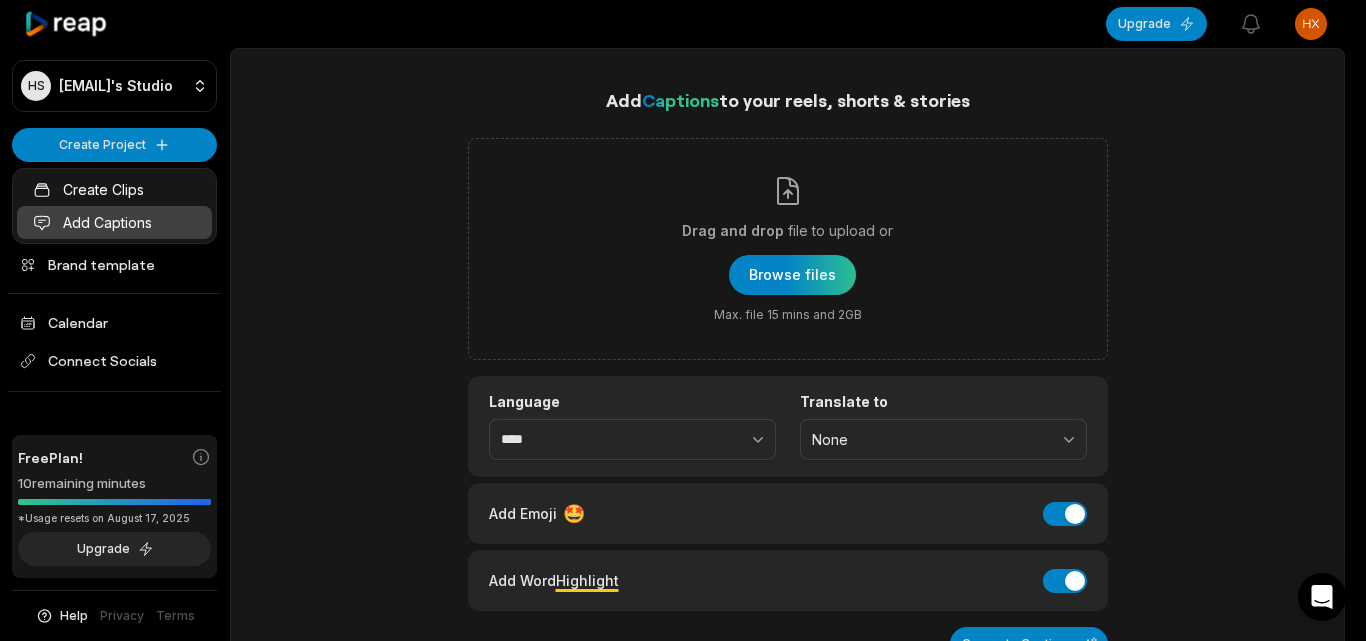 click on "Add Captions" at bounding box center [114, 222] 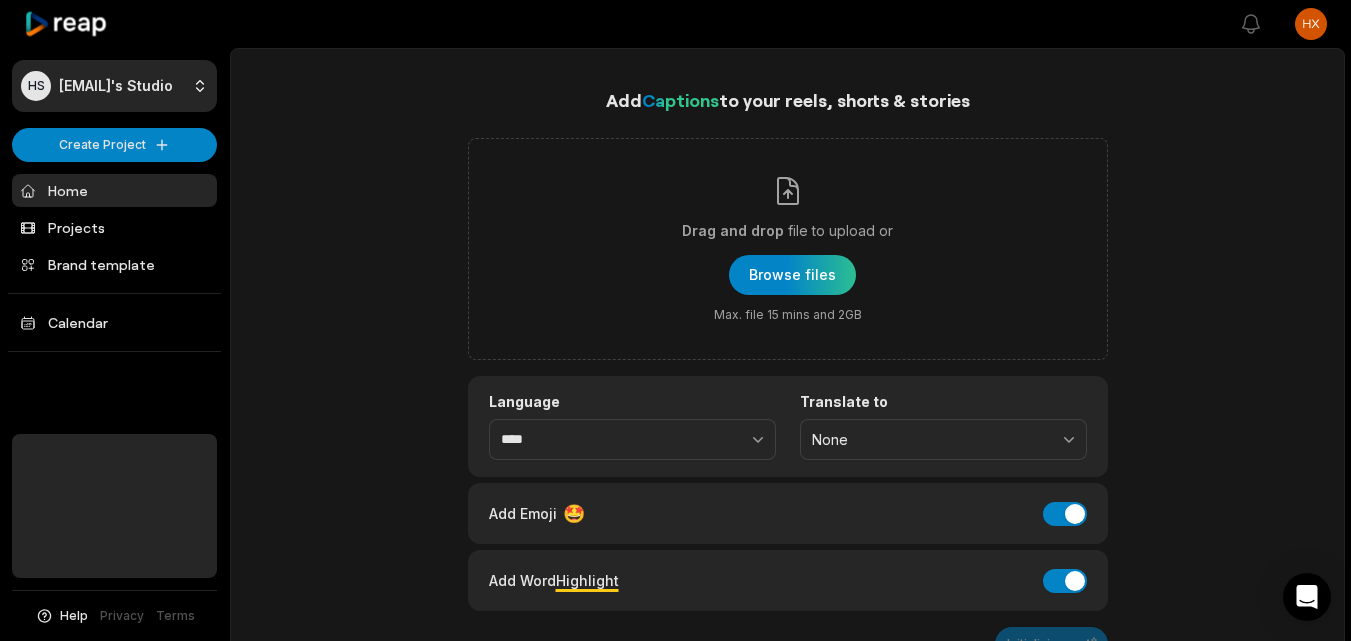 scroll, scrollTop: 0, scrollLeft: 0, axis: both 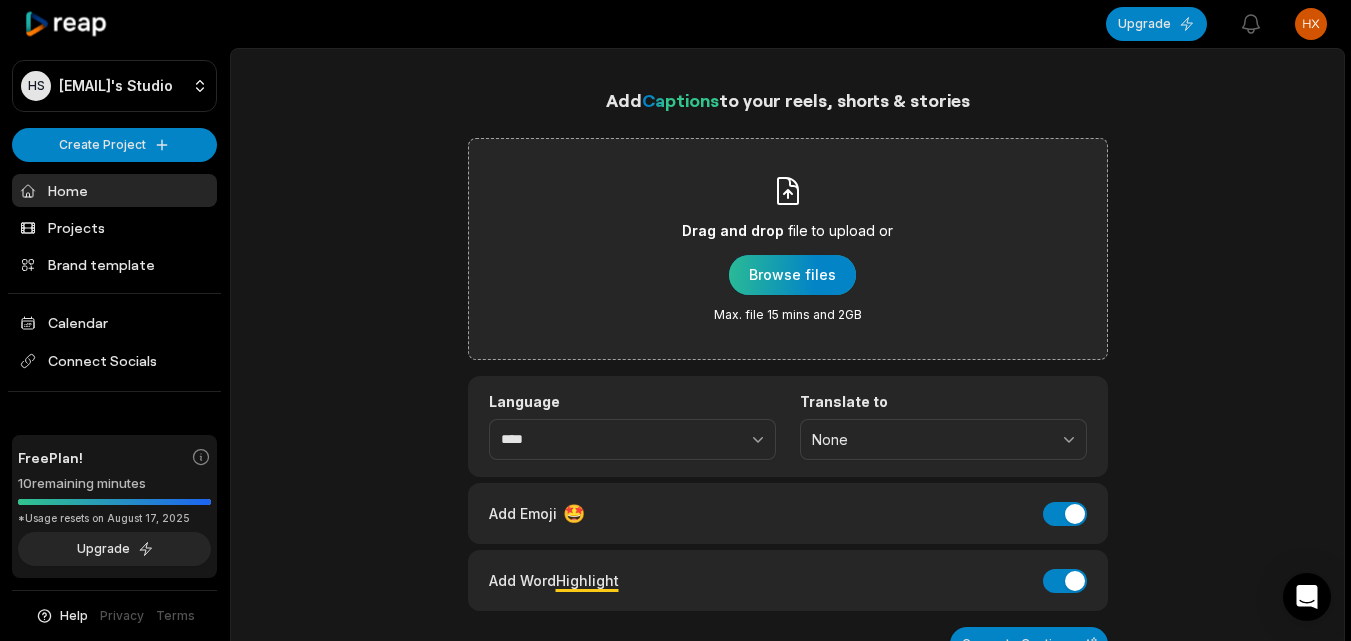click at bounding box center (792, 275) 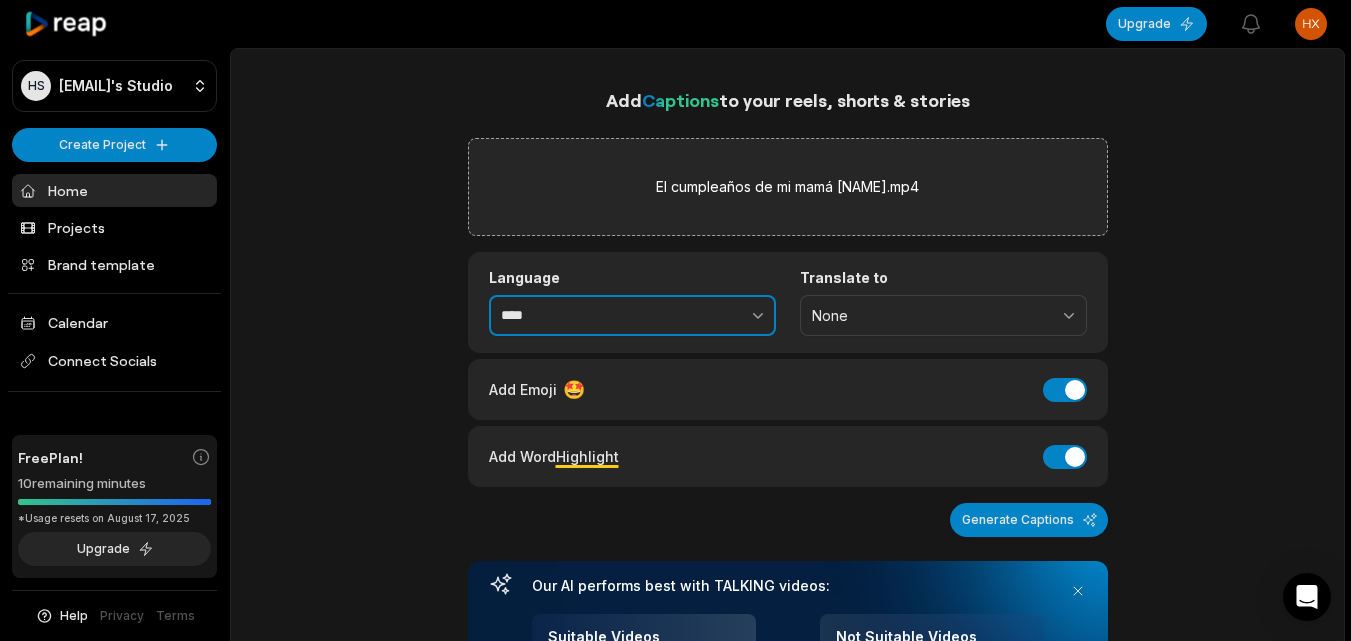 click 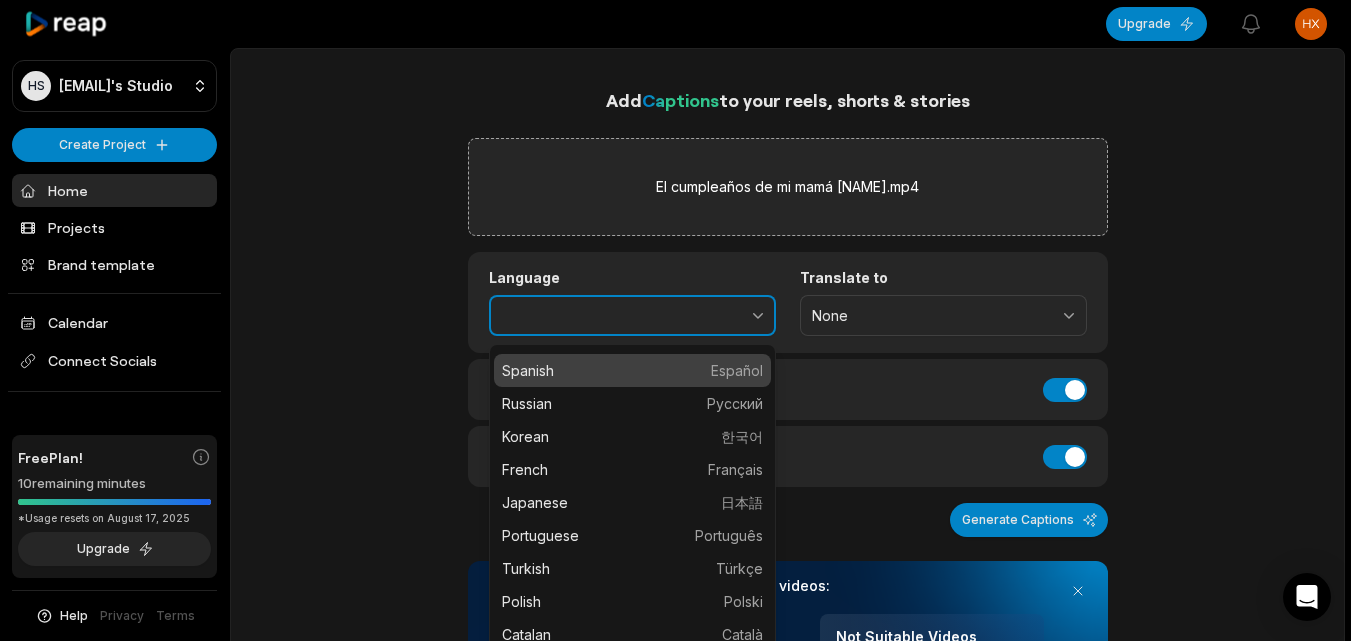 scroll, scrollTop: 100, scrollLeft: 0, axis: vertical 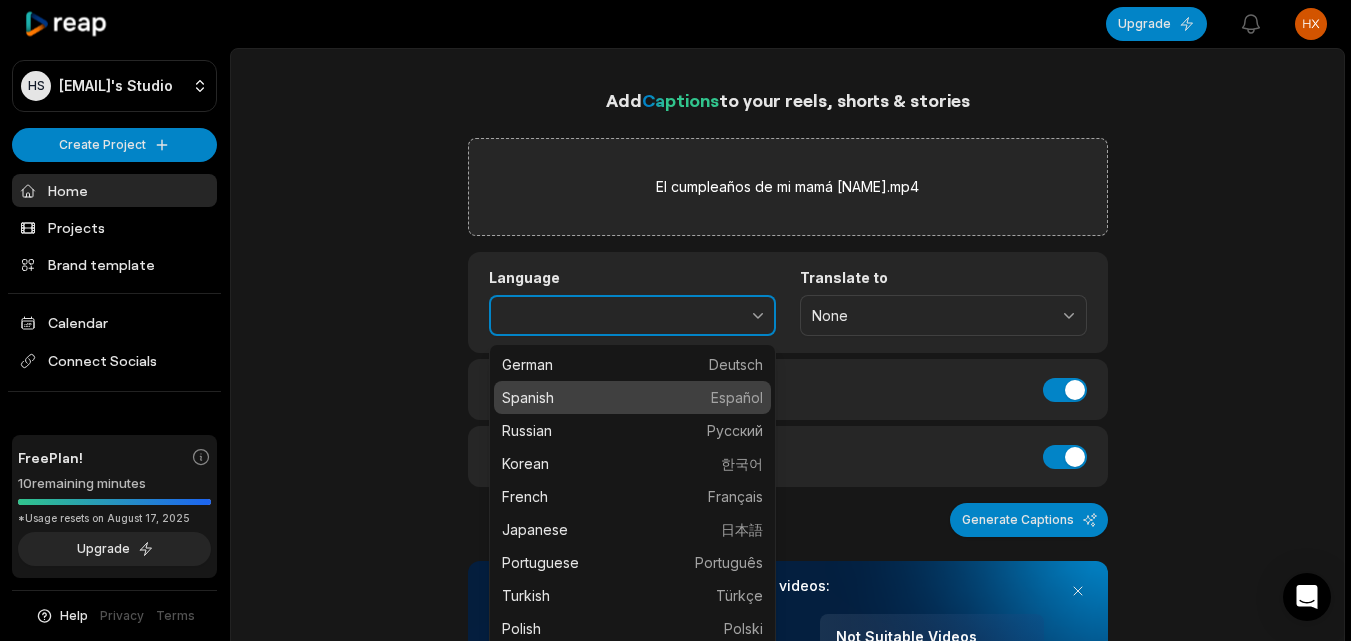 type on "*******" 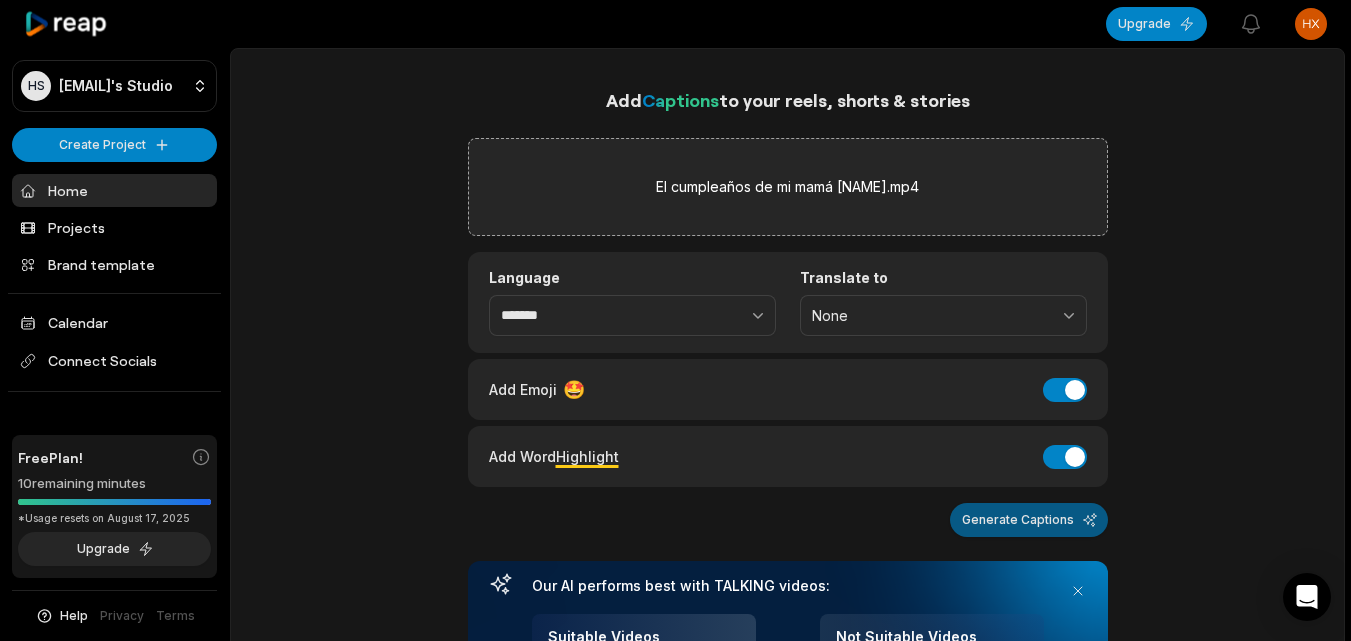 click on "Generate Captions" at bounding box center [1029, 520] 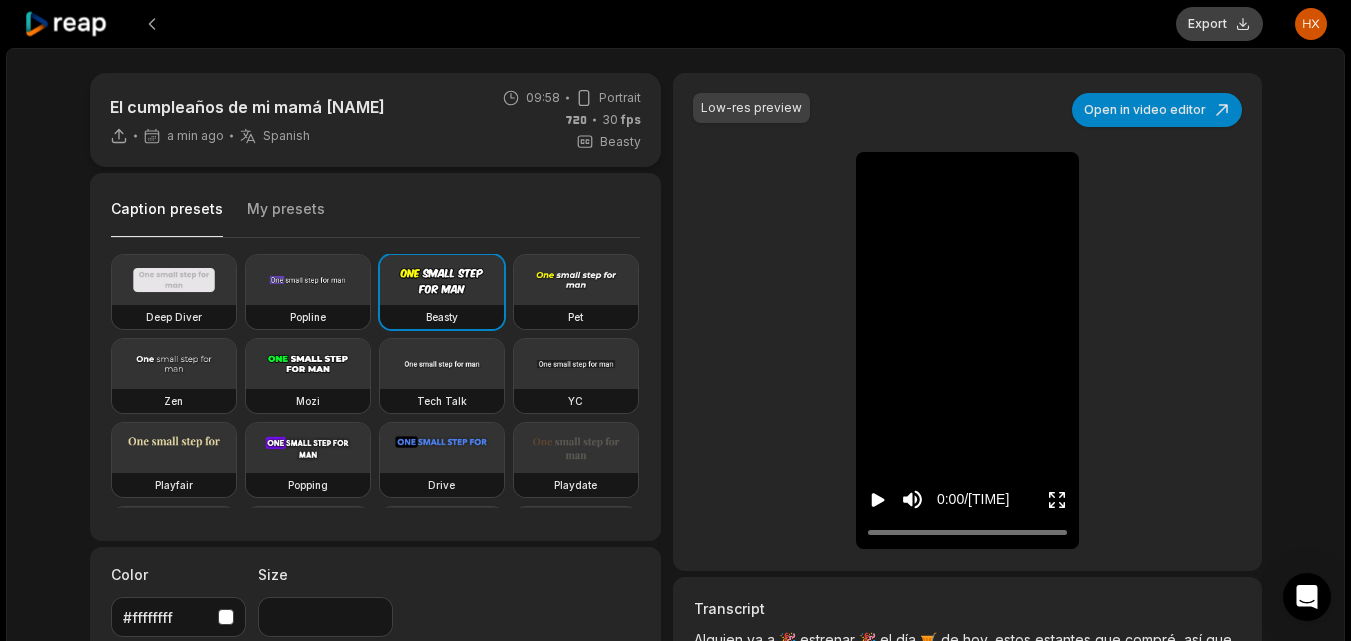click on "Export" at bounding box center [1219, 24] 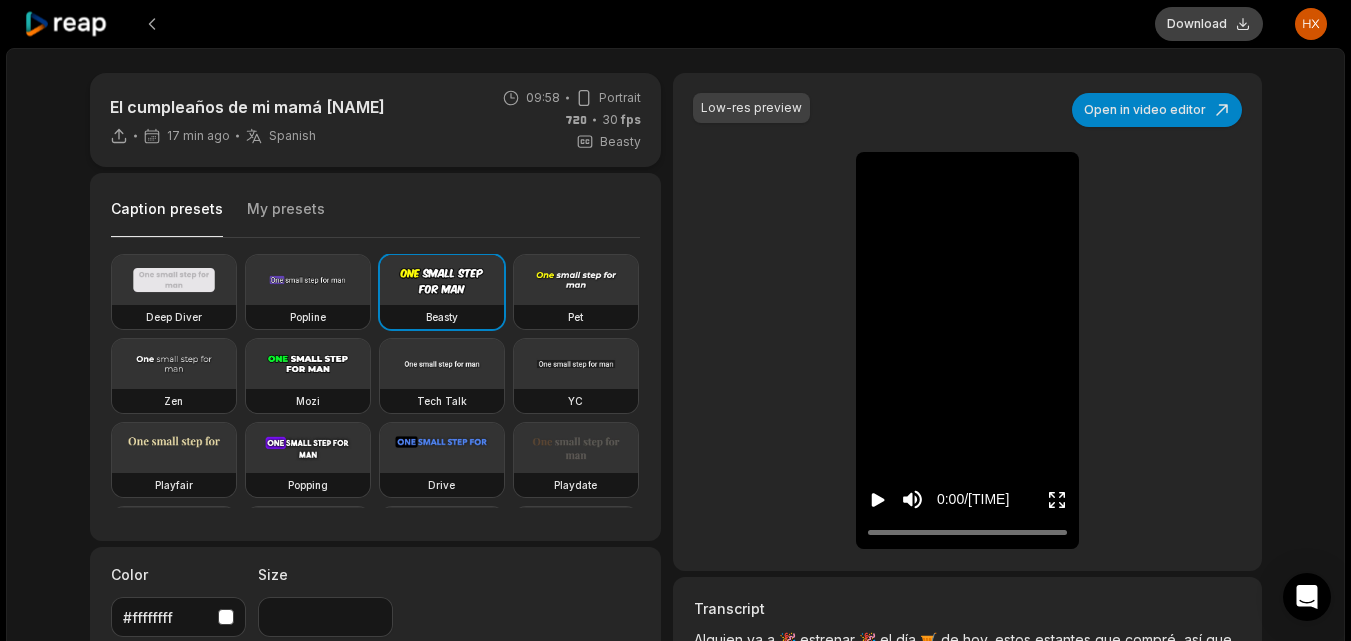 click on "Download" at bounding box center [1209, 24] 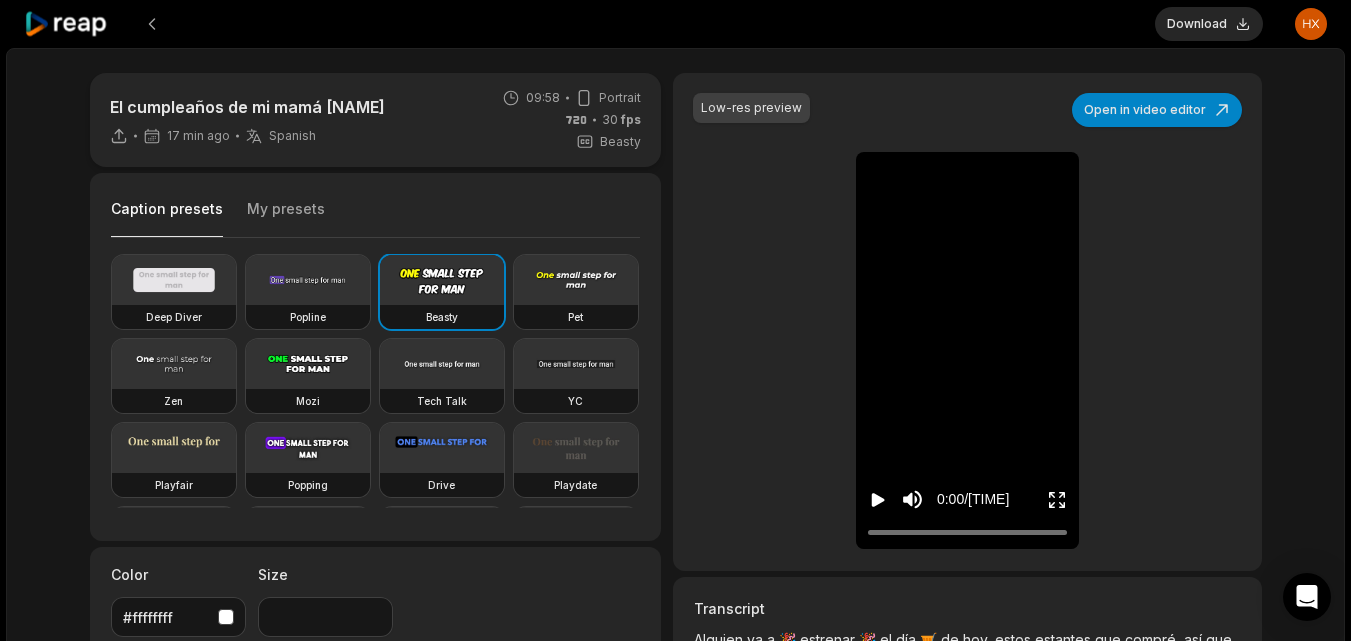 click 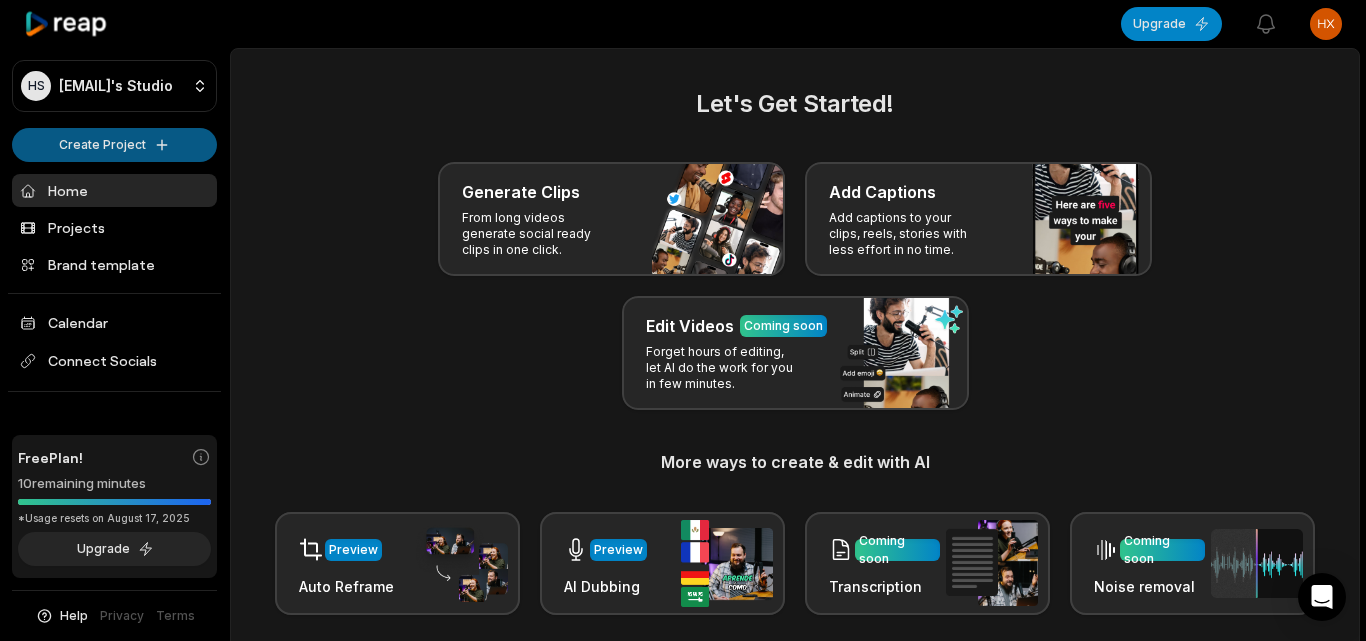 click on "HS [EMAIL]'s Studio Create Project Home Projects Brand template Calendar Connect Socials Free Plan! 10 remaining minutes *Usage resets on [DATE] Upgrade Help Privacy Terms Open sidebar Upgrade View notifications Open user menu Let's Get Started! Generate Clips From long videos generate social ready clips in one click. Add Captions Add captions to your clips, reels, stories with less effort in no time. Edit Videos Coming soon Forget hours of editing, let AI do the work for you in few minutes. More ways to create & edit with AI Preview Auto Reframe Preview AI Dubbing Coming soon Transcription Coming soon Noise removal Recent Projects View all Made with in [CITY]" at bounding box center [683, 320] 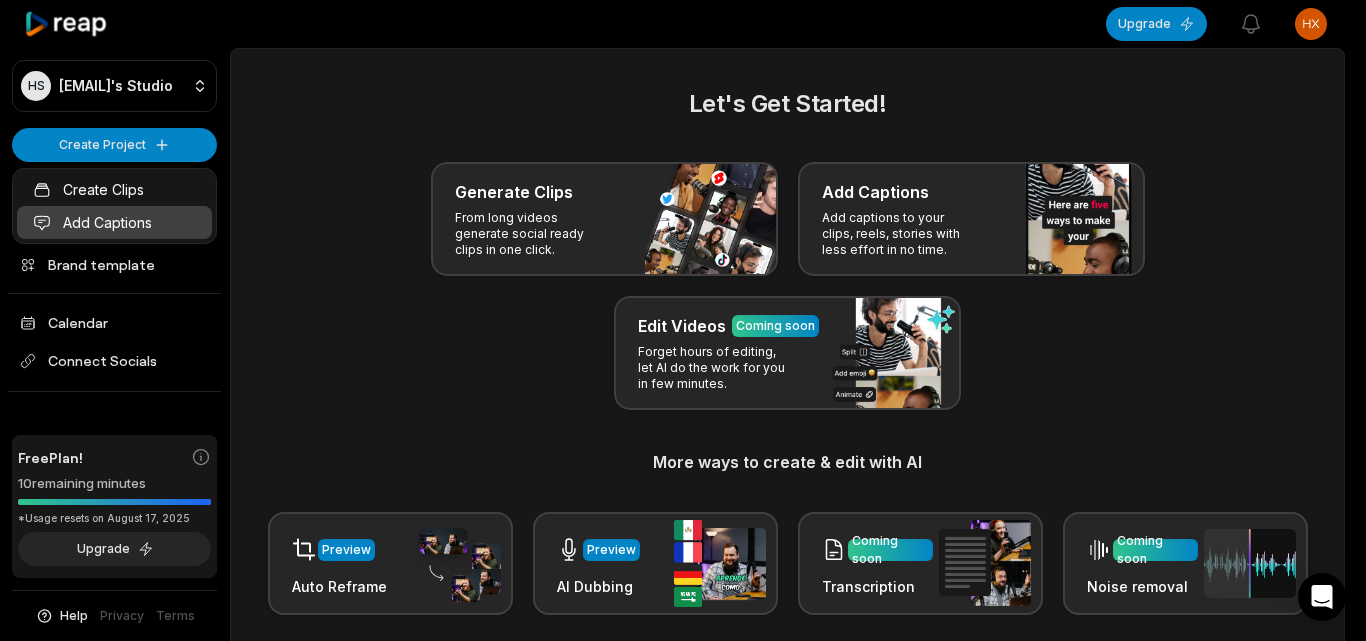 click on "Add Captions" at bounding box center (114, 222) 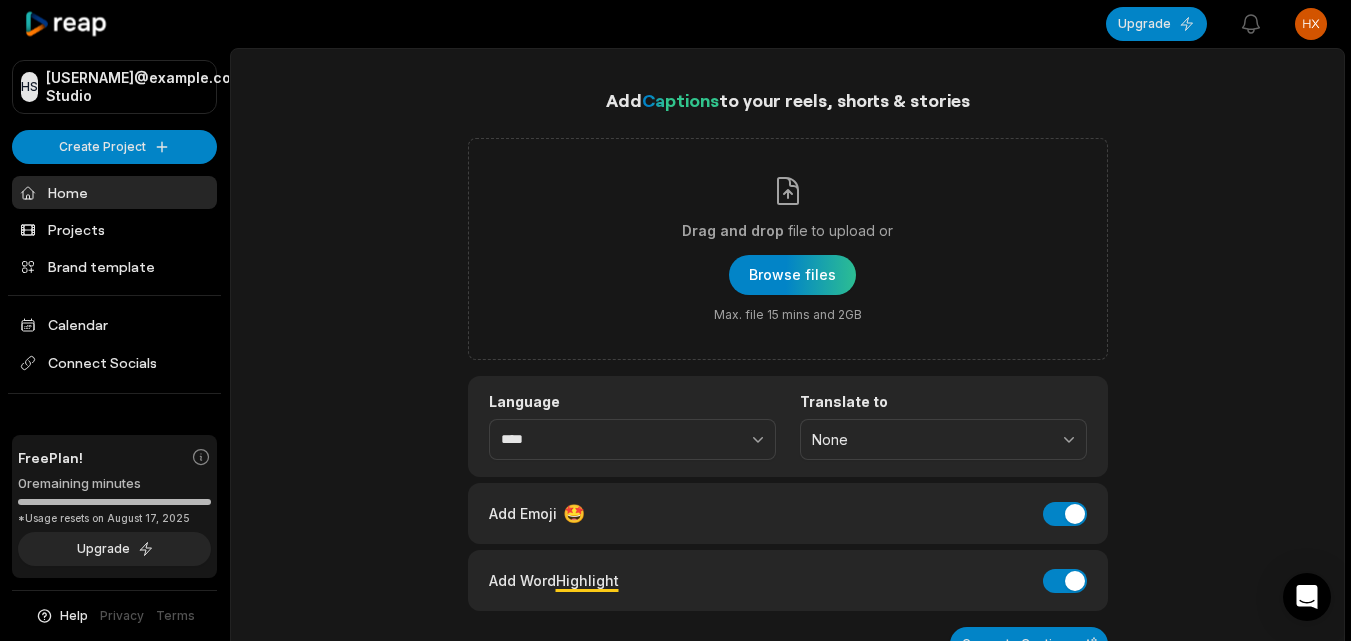 scroll, scrollTop: 0, scrollLeft: 0, axis: both 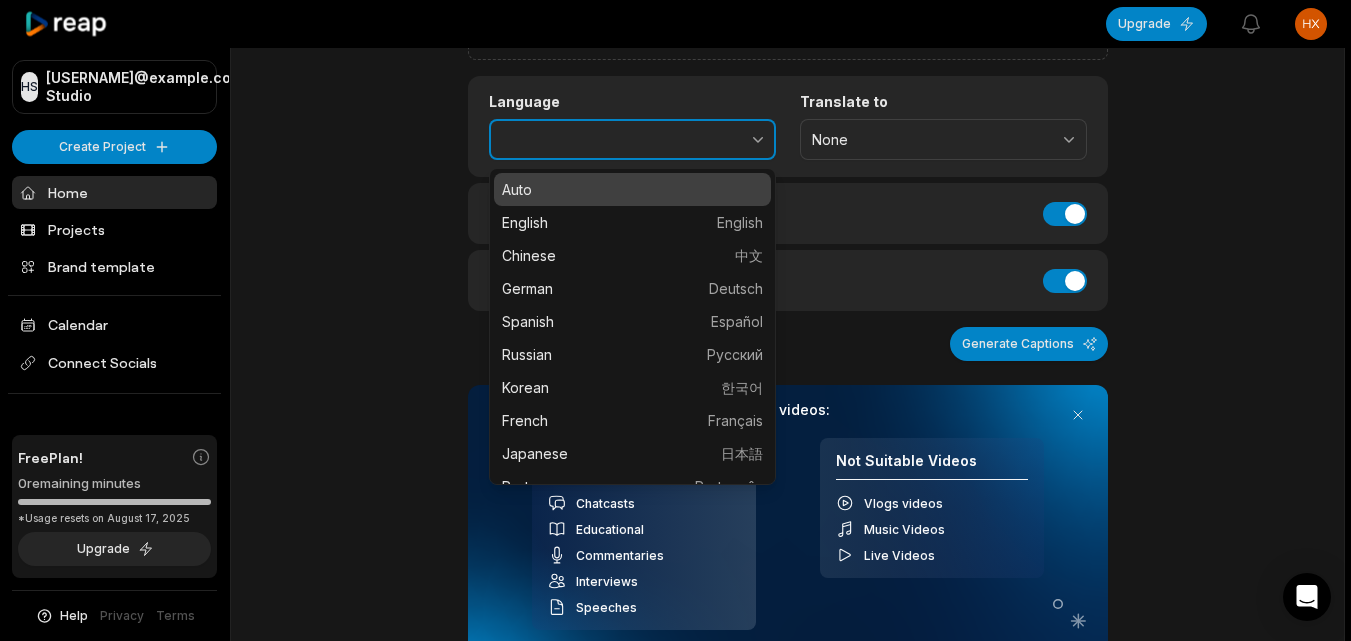 click 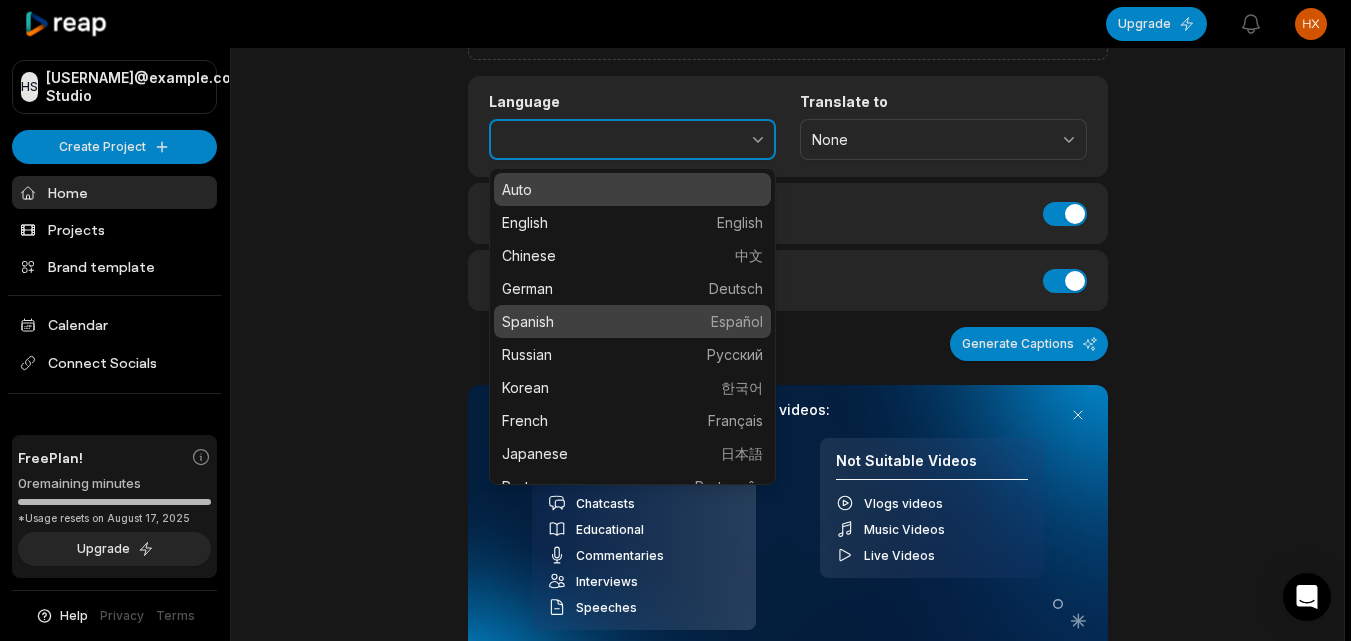 type on "*******" 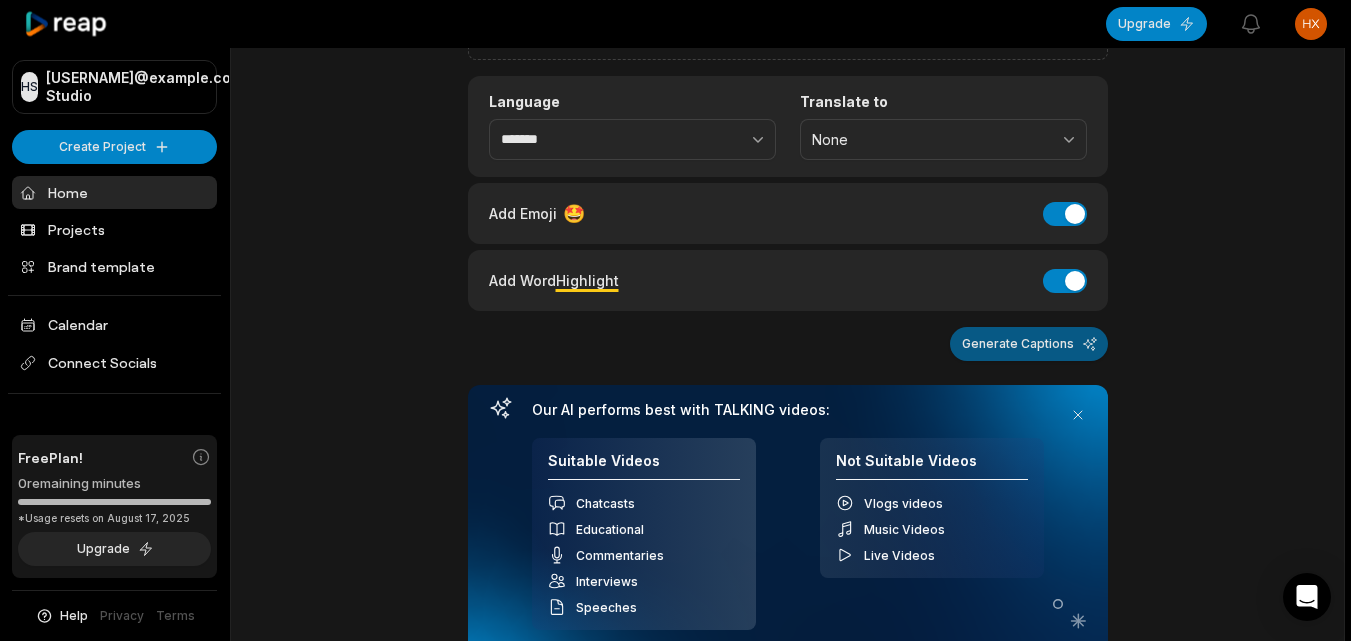 click on "Generate Captions" at bounding box center (1029, 344) 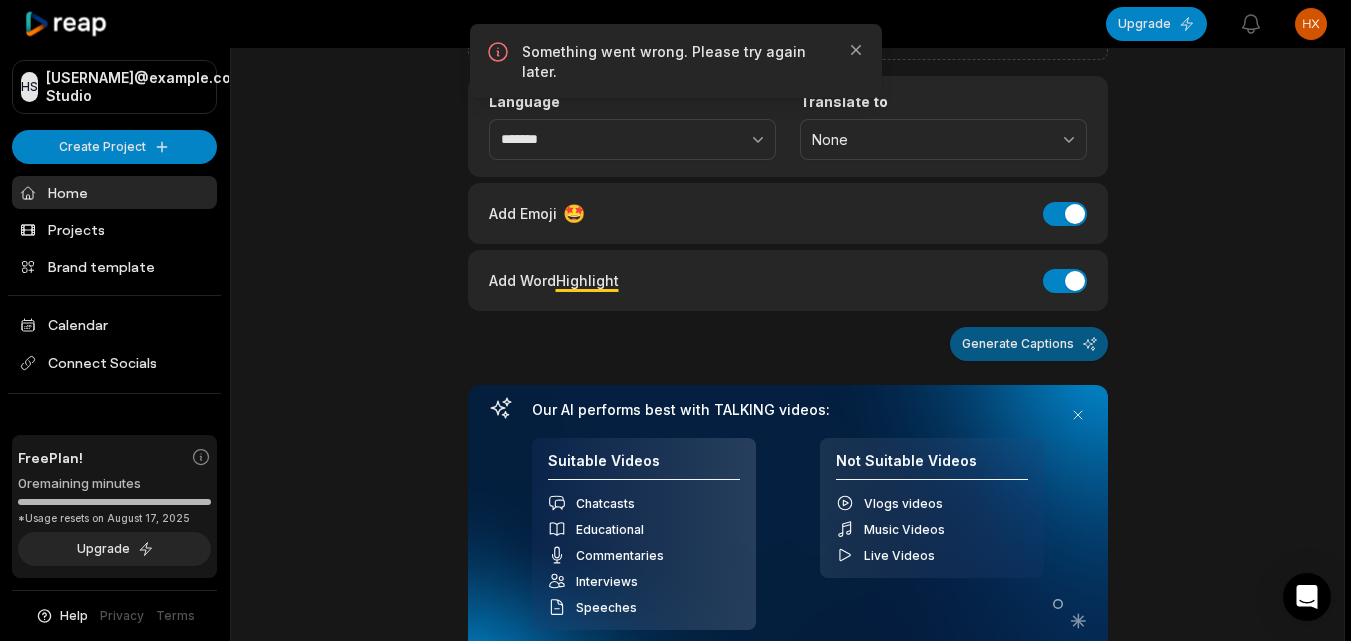 click on "Generate Captions" at bounding box center (1029, 344) 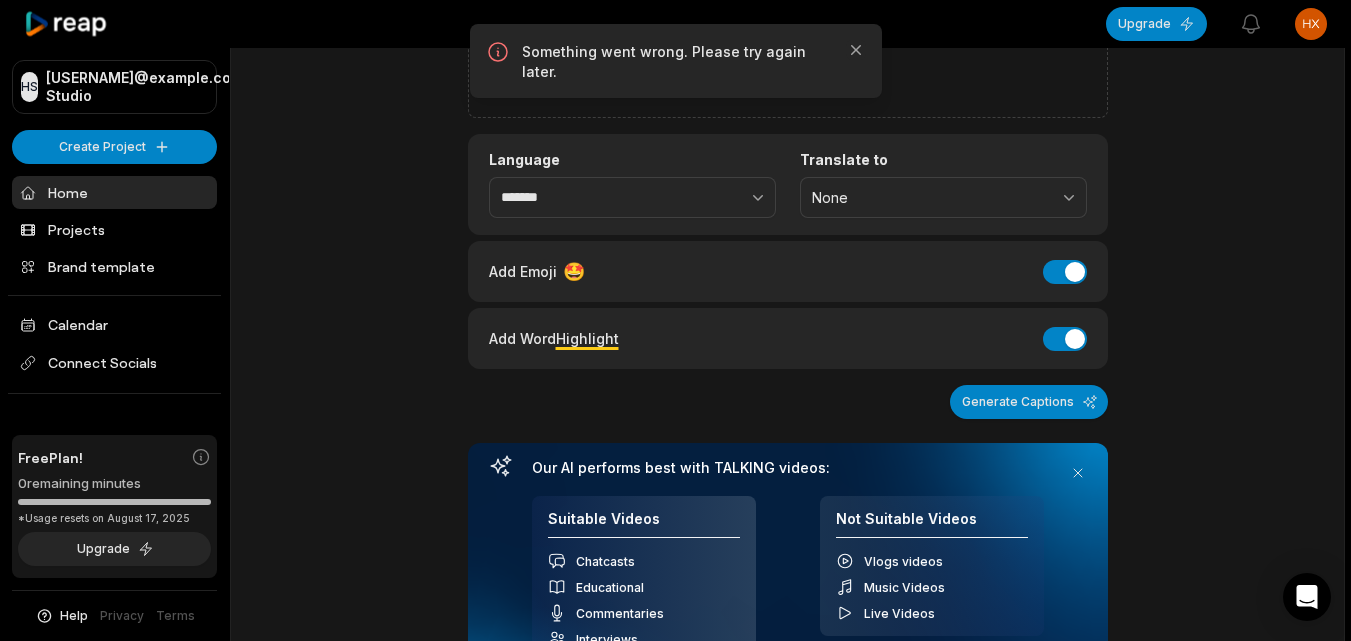 scroll, scrollTop: 200, scrollLeft: 0, axis: vertical 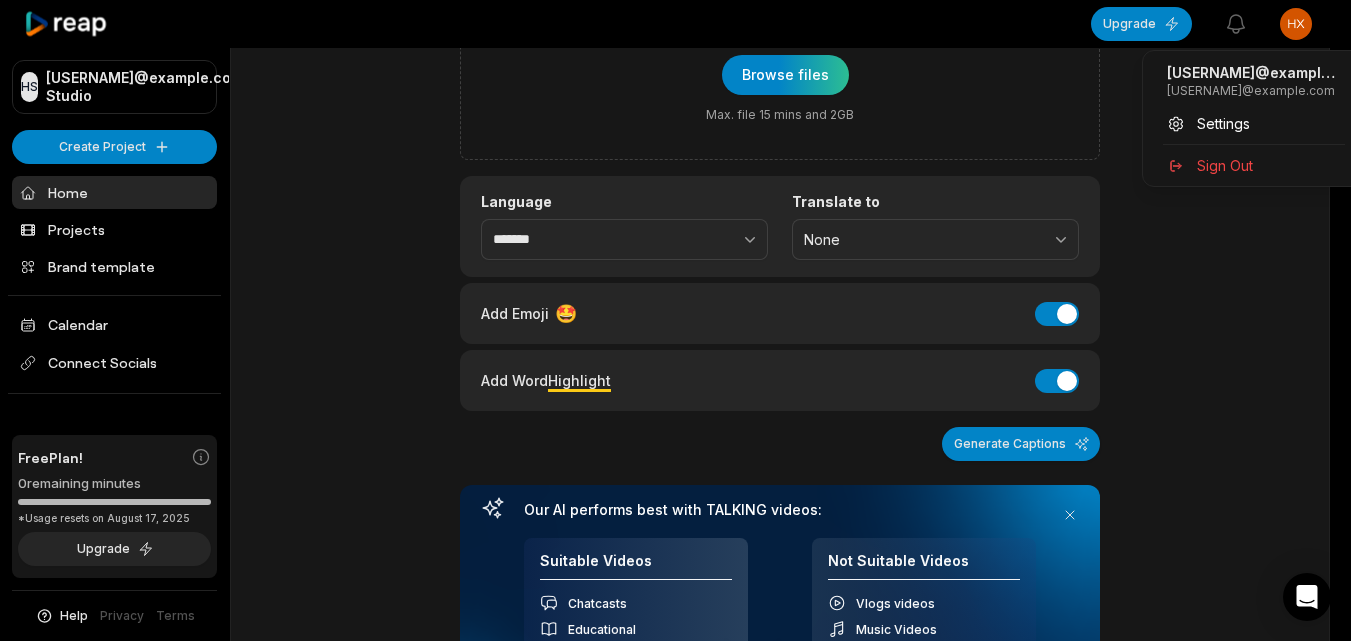 click on "HS Hxwmdmk@telegmail.com's Studio Create Project Home Projects Brand template Calendar Connect Socials Free  Plan! 0  remaining minutes *Usage resets on August 17, 2025 Upgrade Help Privacy Terms Open sidebar Upgrade View notifications Open user menu   Add  Captions  to your reels, shorts & stories Drag and drop file to upload or Browse files Max. file 15 mins and 2GB Language ******* Translate to None Add Emoji 🤩 Add Emoji Add Word  Highlight Add Word Highlight Generate Captions Our AI performs best with TALKING videos: Suitable Videos Chatcasts Educational  Commentaries  Interviews  Speeches Not Suitable Videos Vlogs videos Music Videos Live Videos Recent Projects View all Caption 09:58 El cumpleaños de mi mamá Doña Vero Open options 18 minutes ago Made with   in San Francisco
Hxwmdmk@Telegmail.Com hxwmdmk@telegmail.com Settings Sign Out" at bounding box center [675, 120] 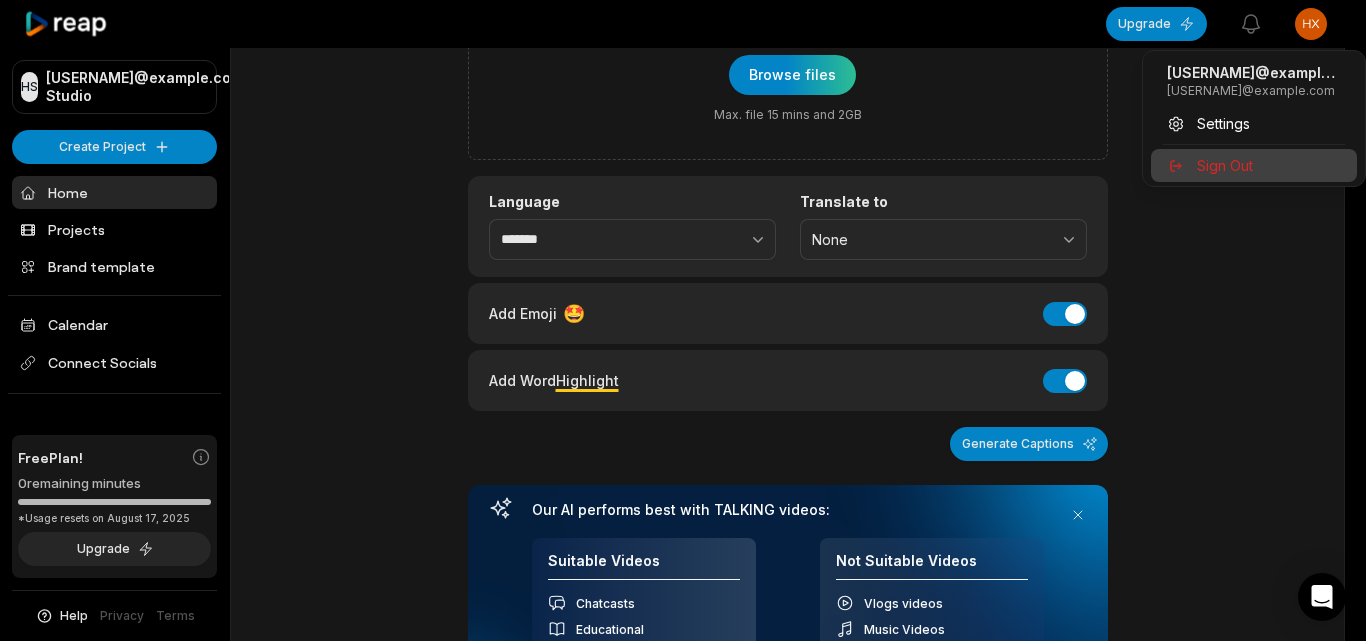 click on "Sign Out" at bounding box center (1225, 165) 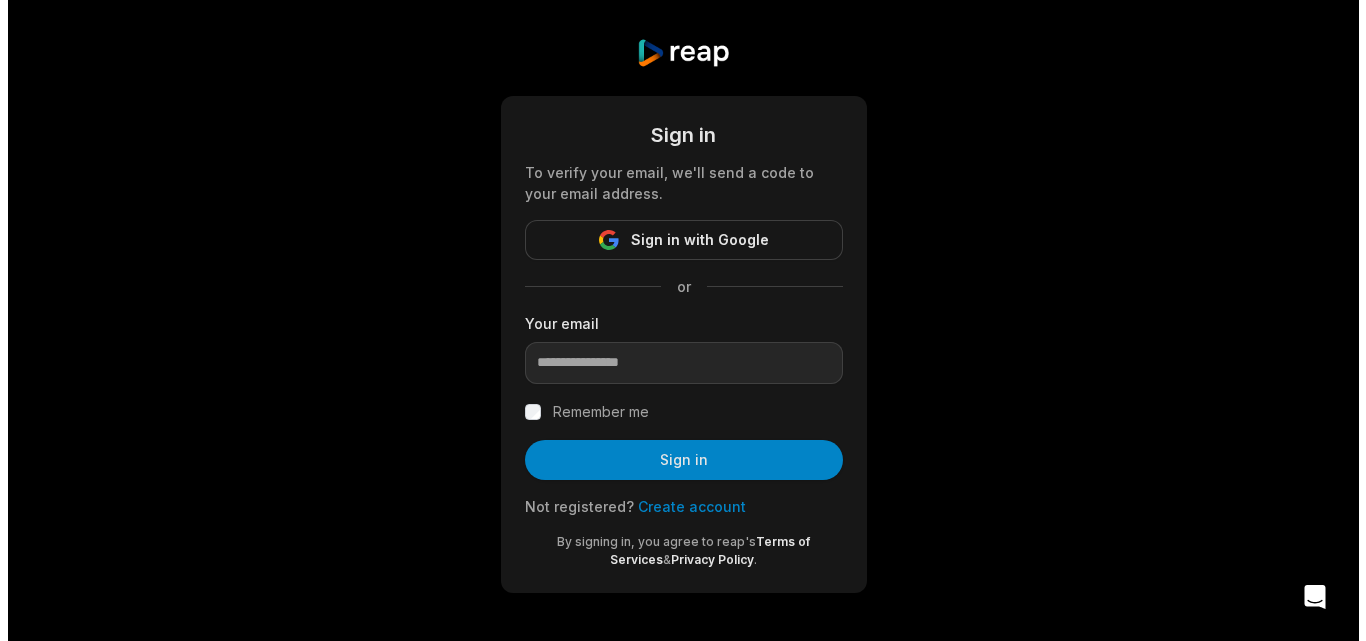 scroll, scrollTop: 0, scrollLeft: 0, axis: both 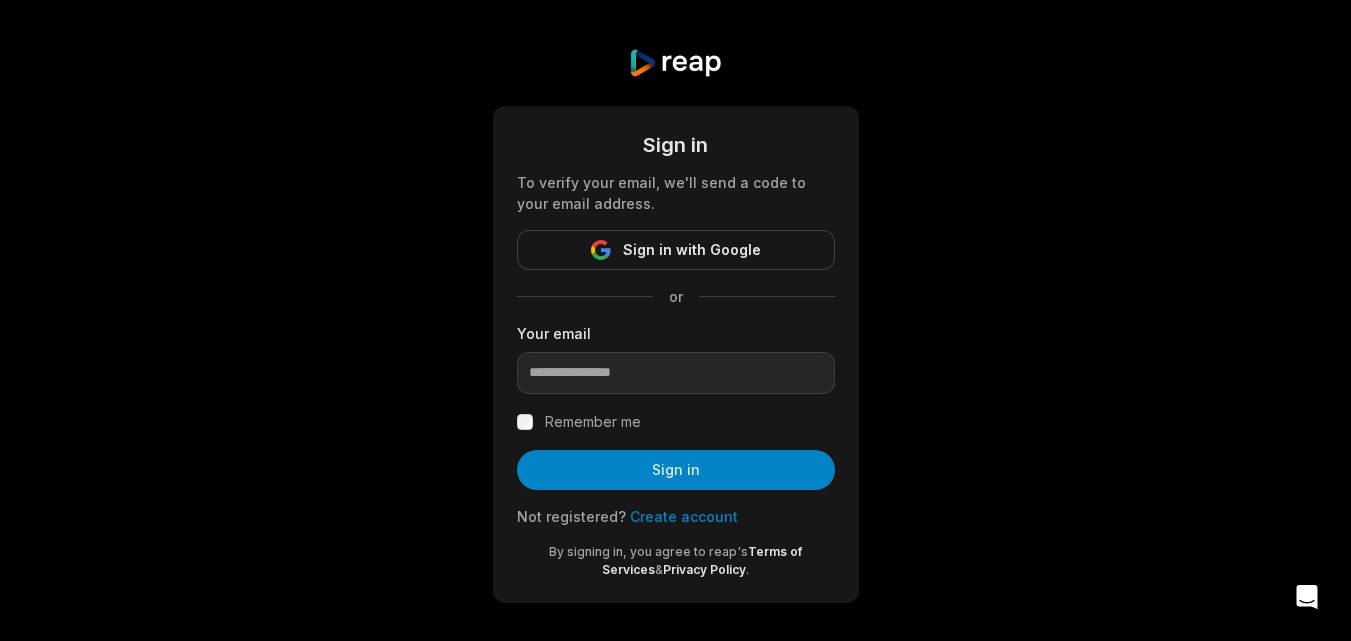 click on "Create account" at bounding box center (684, 516) 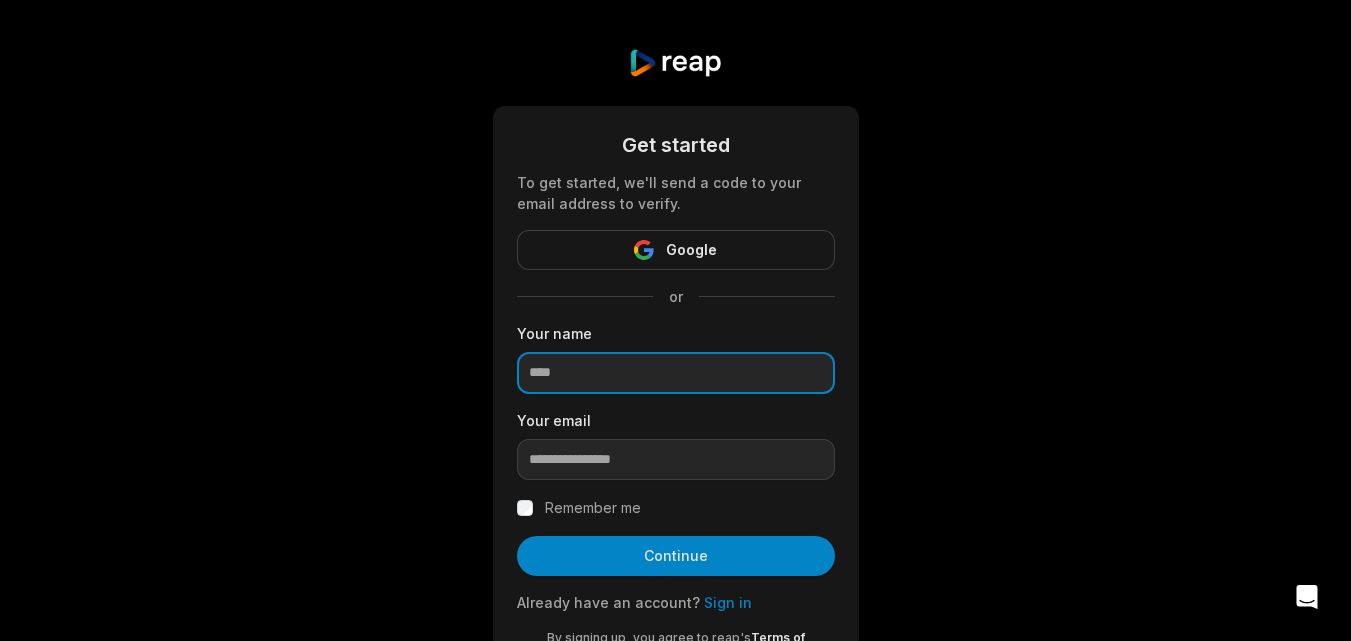 paste on "**********" 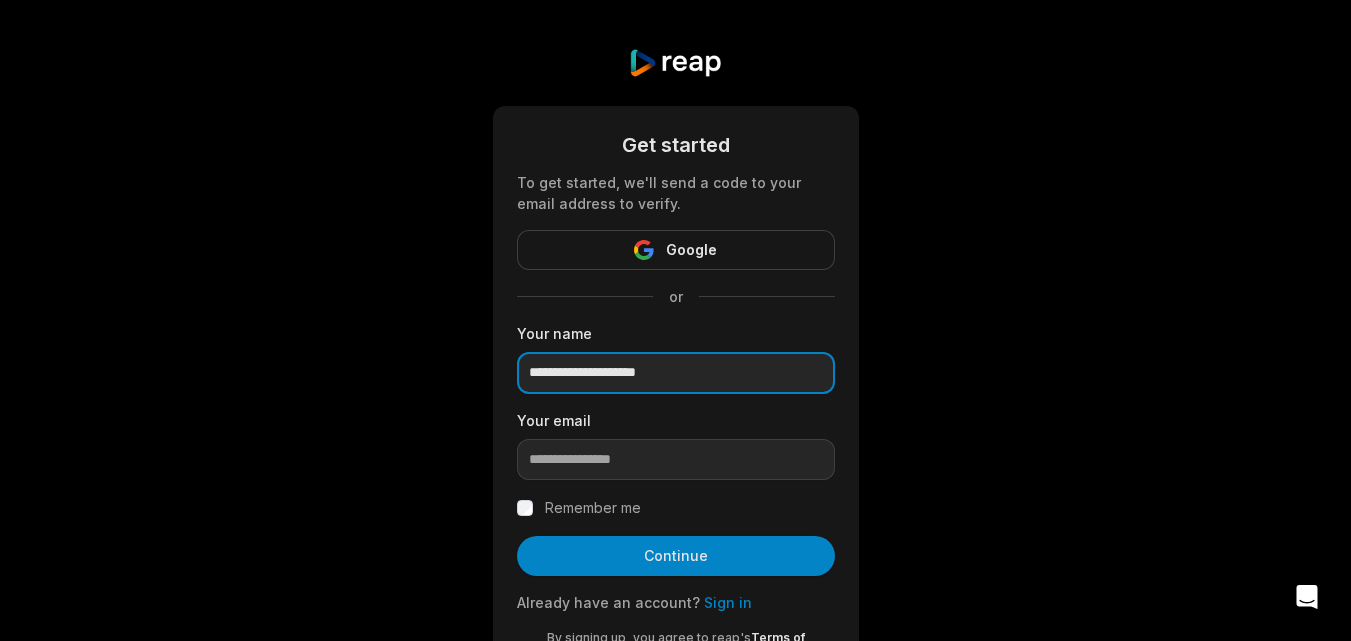 type on "**********" 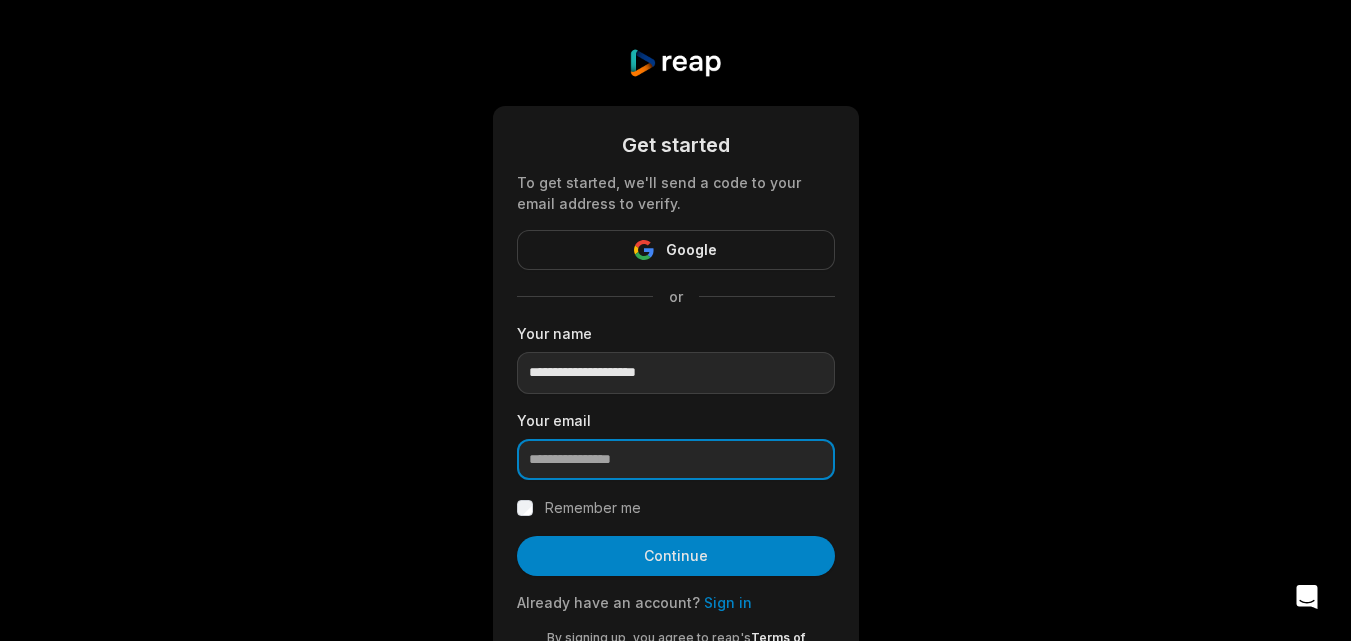 paste on "**********" 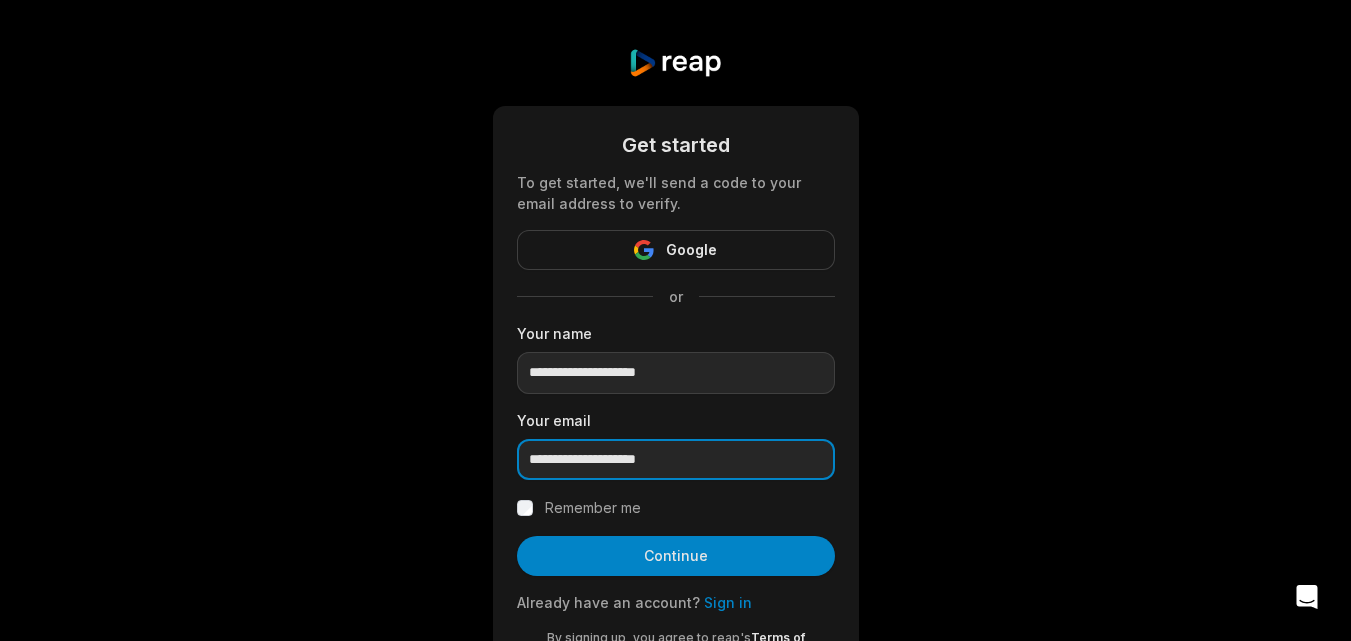 type on "**********" 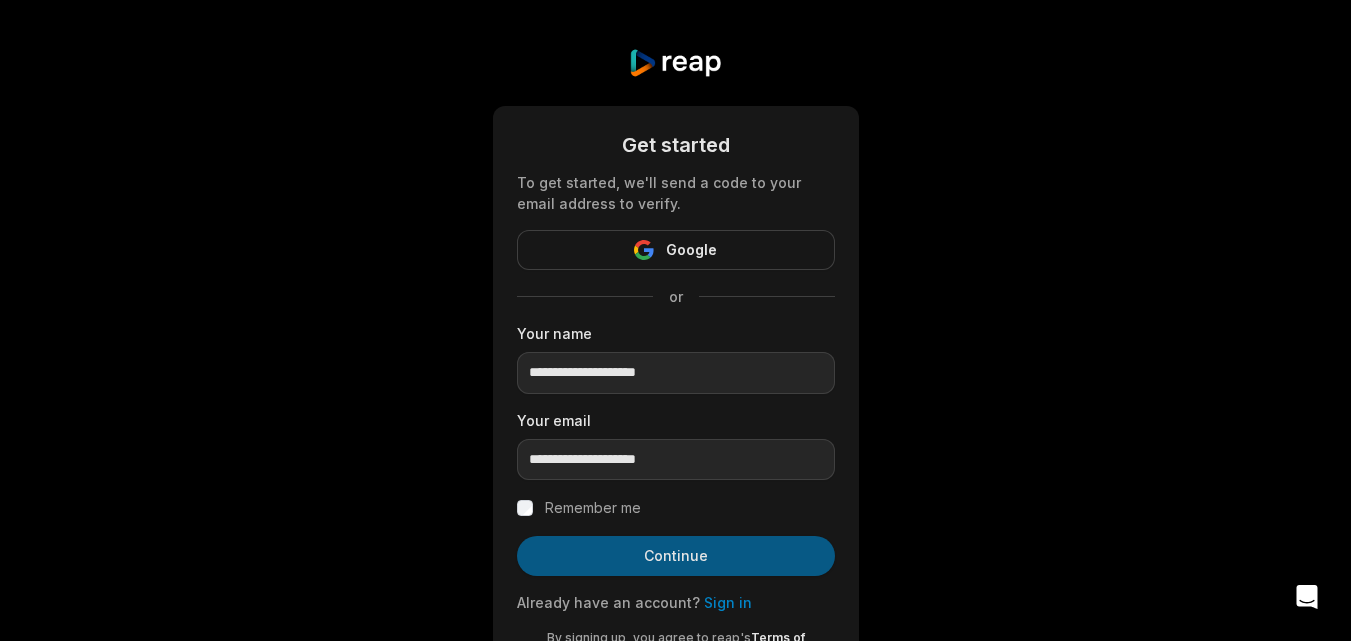 click on "Continue" at bounding box center (676, 556) 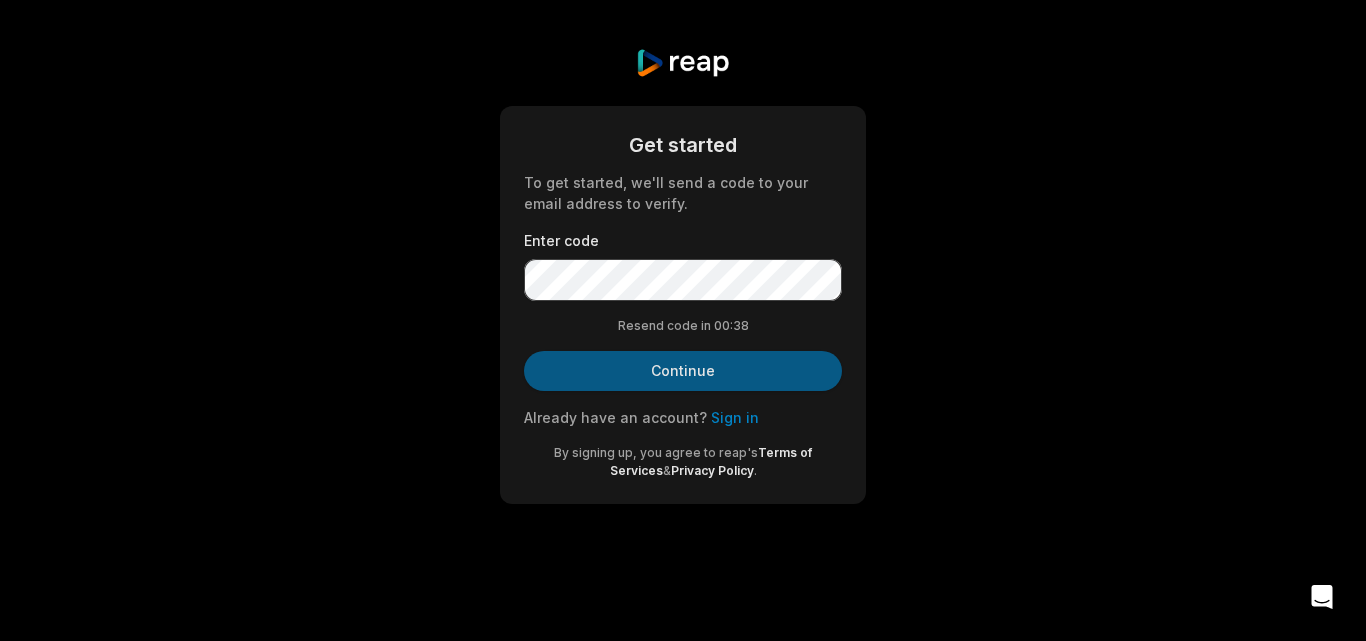 click on "Continue" at bounding box center [683, 371] 